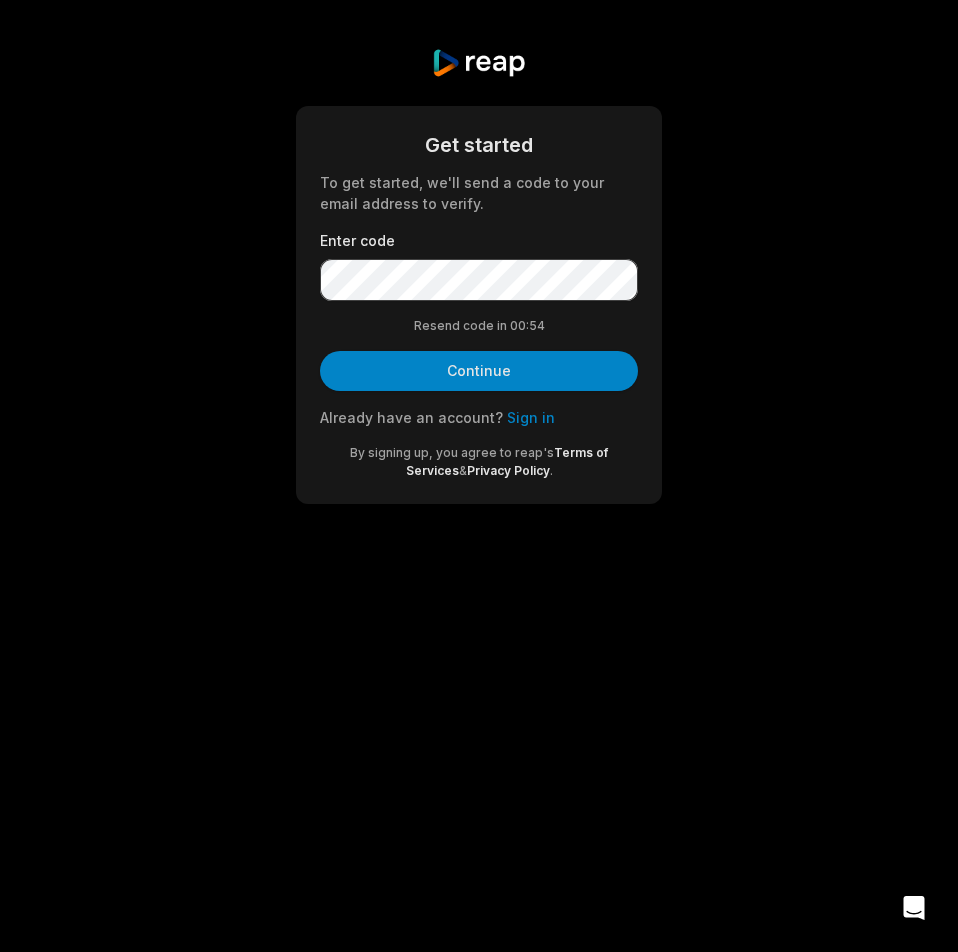 scroll, scrollTop: 0, scrollLeft: 0, axis: both 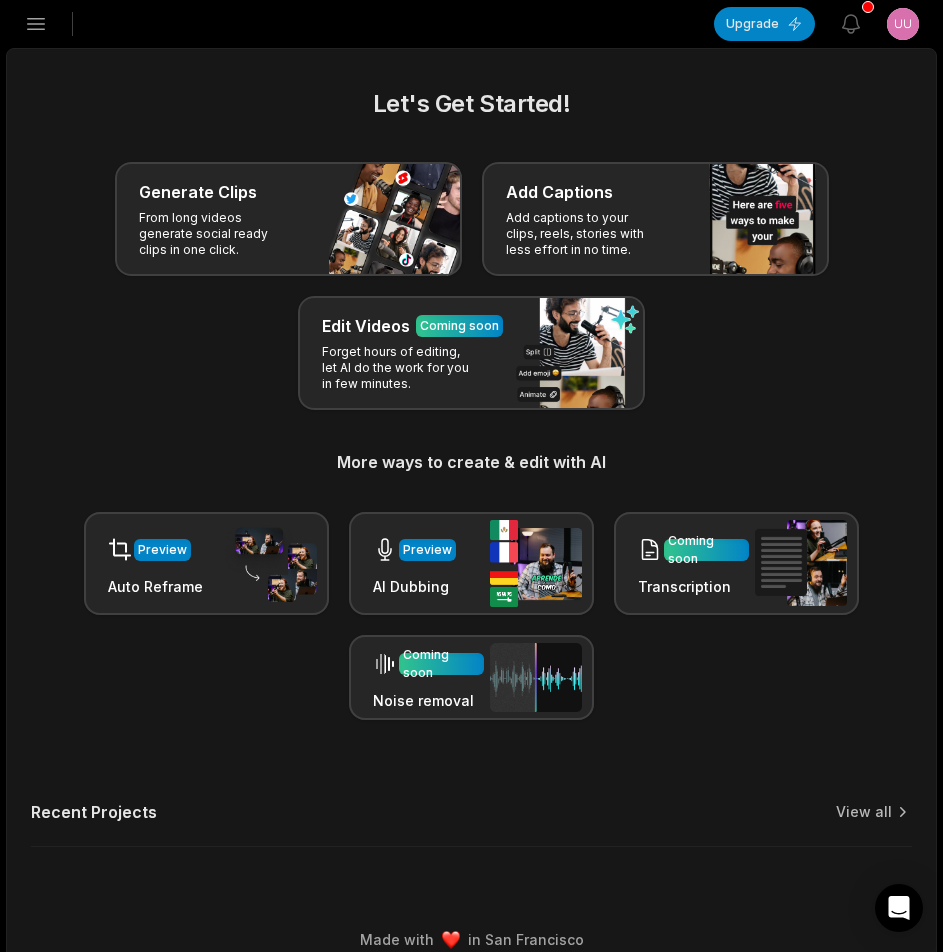 click 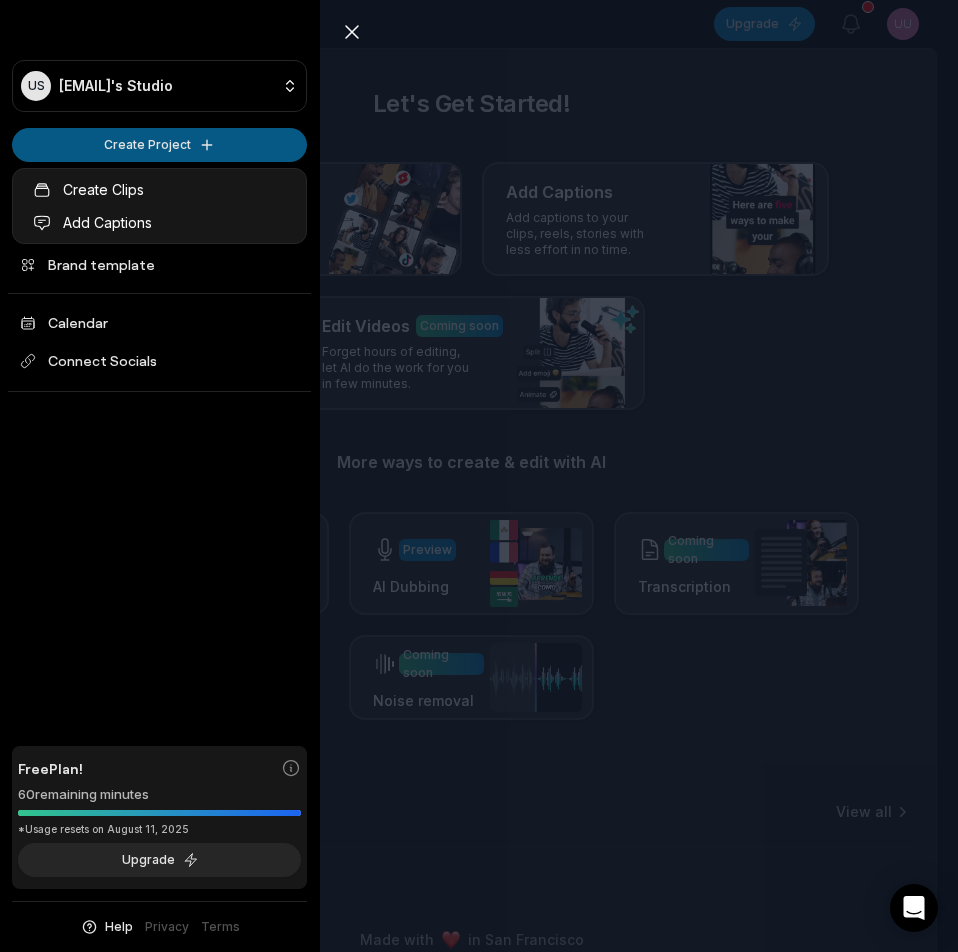 click on "US Uujhhk@telegmail.com's Studio Create Project Home Projects Brand template Calendar Connect Socials Free  Plan! 60  remaining minutes *Usage resets on August 11, 2025 Upgrade Help Privacy Terms Open sidebar Upgrade View notifications Open user menu   Let's Get Started! Generate Clips From long videos generate social ready clips in one click. Add Captions Add captions to your clips, reels, stories with less effort in no time. Edit Videos Coming soon Forget hours of editing, let AI do the work for you in few minutes. More ways to create & edit with AI Preview Auto Reframe Preview AI Dubbing Coming soon Transcription Coming soon Noise removal Recent Projects View all Made with   in San Francisco
Close sidebar US Uujhhk@telegmail.com's Studio Create Project Home Projects Brand template Calendar Connect Socials Free  Plan! 60  remaining minutes *Usage resets on August 11, 2025 Upgrade Help Privacy Terms Create Clips Add Captions" at bounding box center (479, 476) 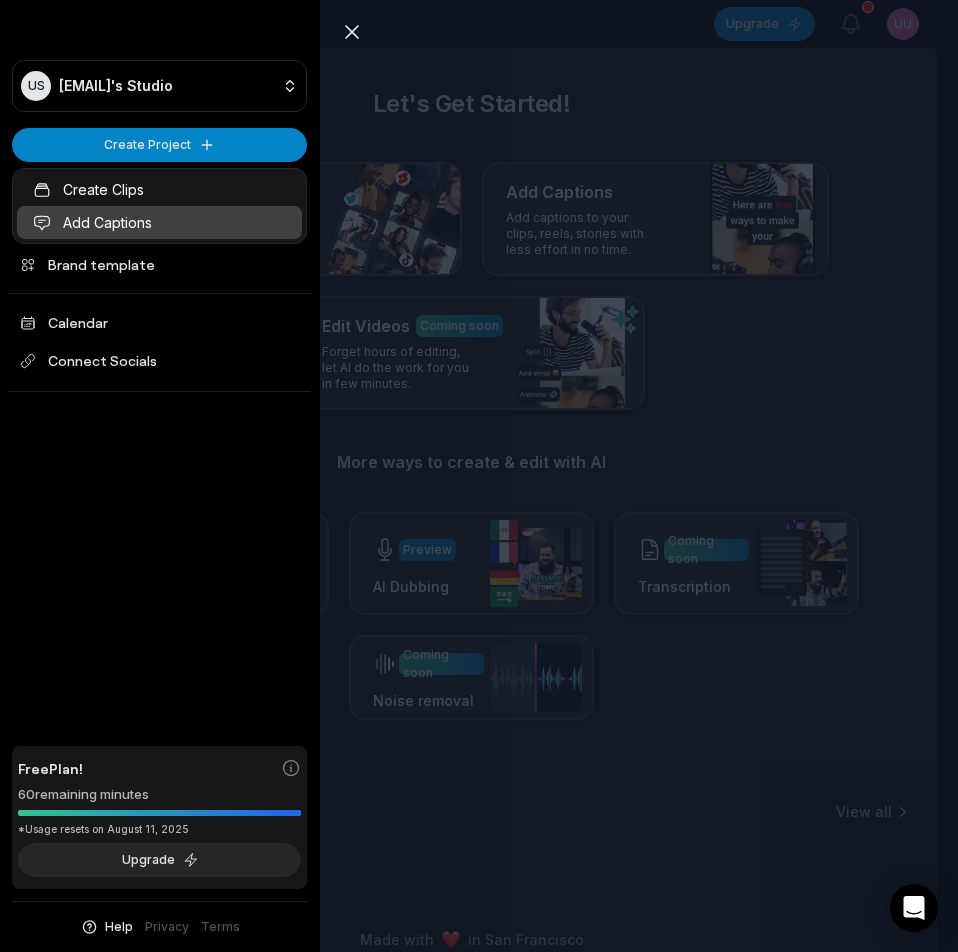 click on "Add Captions" at bounding box center [159, 222] 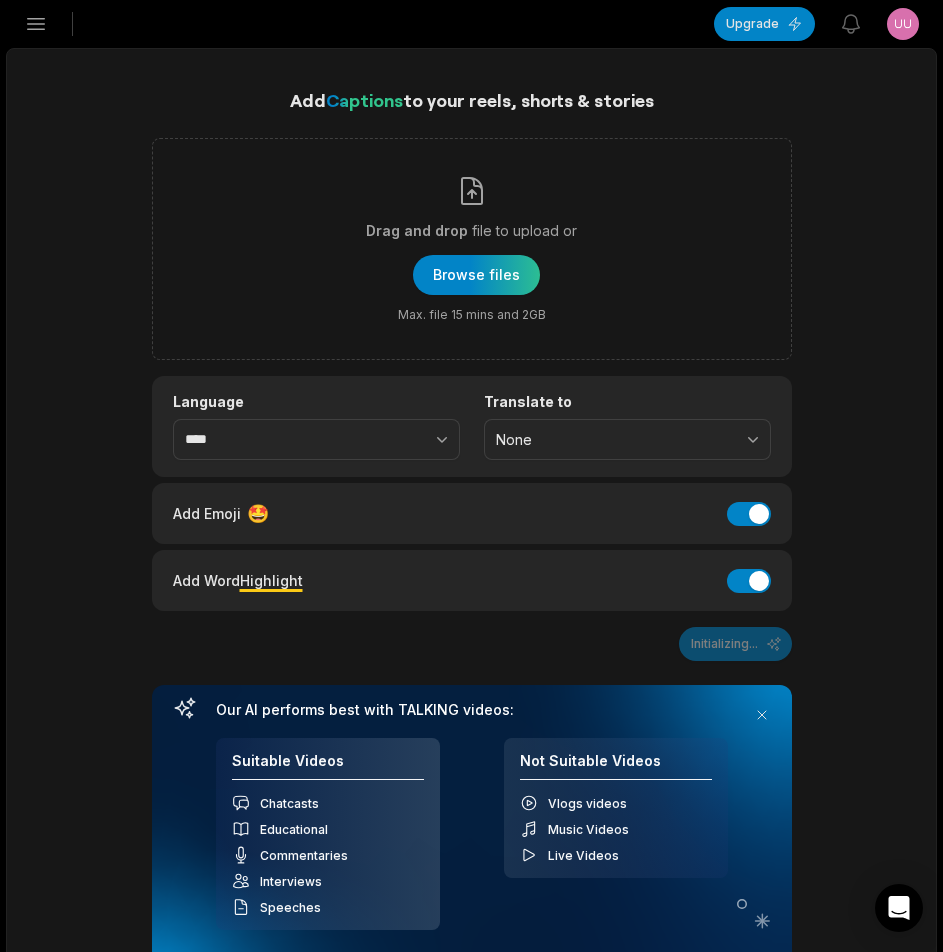 scroll, scrollTop: 0, scrollLeft: 0, axis: both 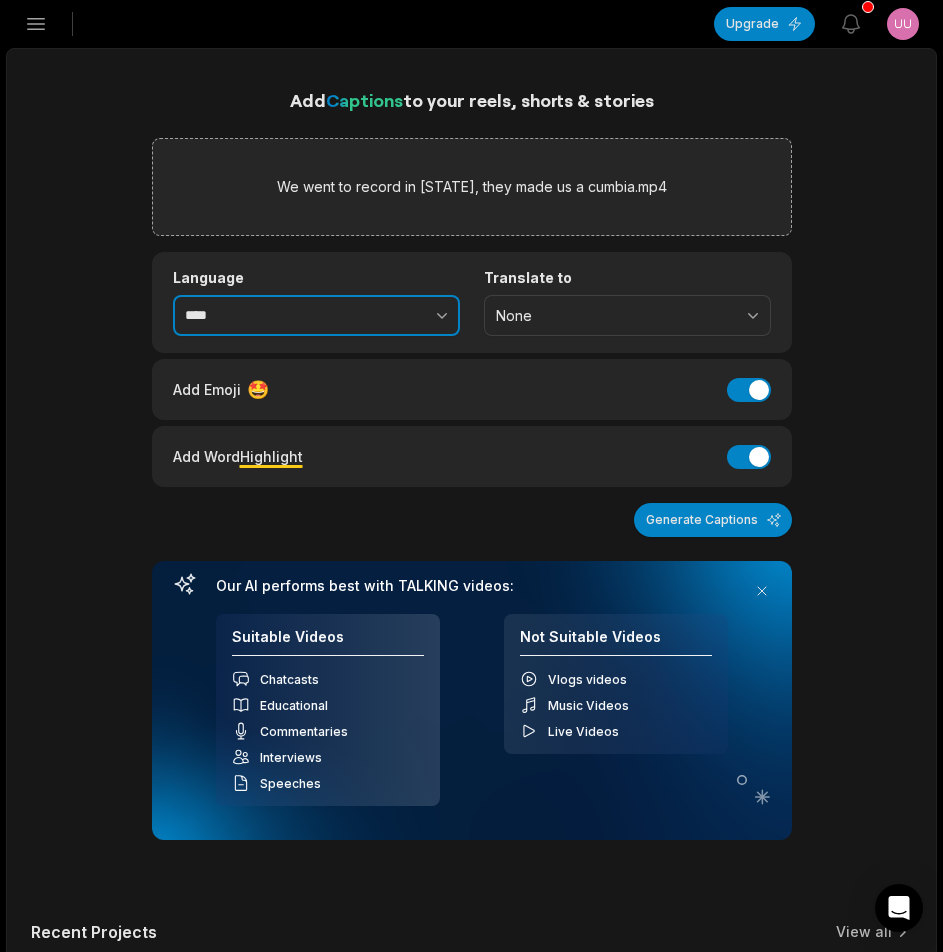 click at bounding box center [398, 316] 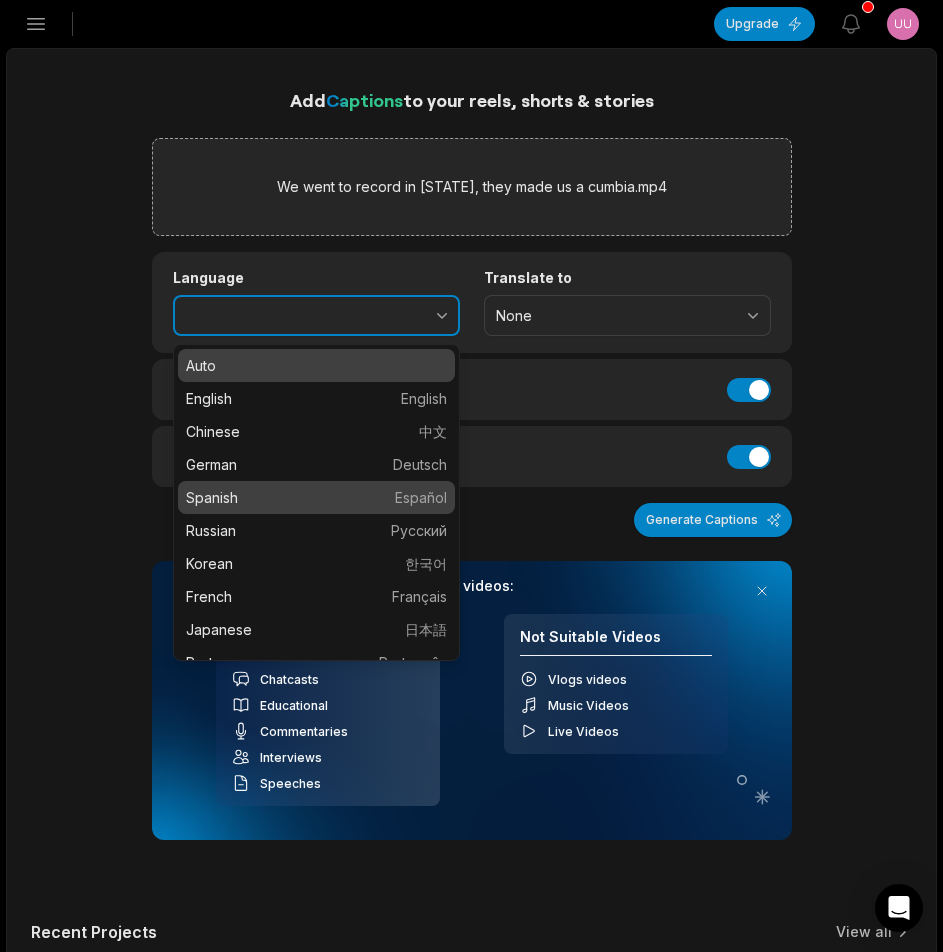 type on "*******" 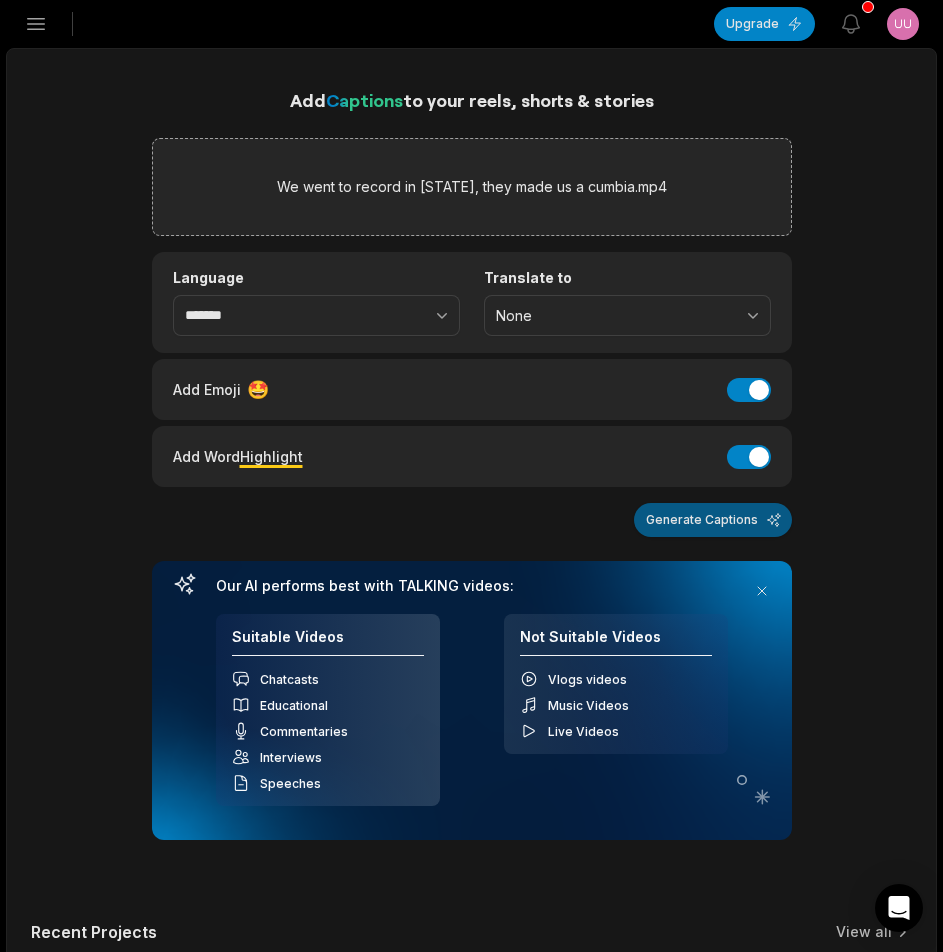 click on "Generate Captions" at bounding box center (713, 520) 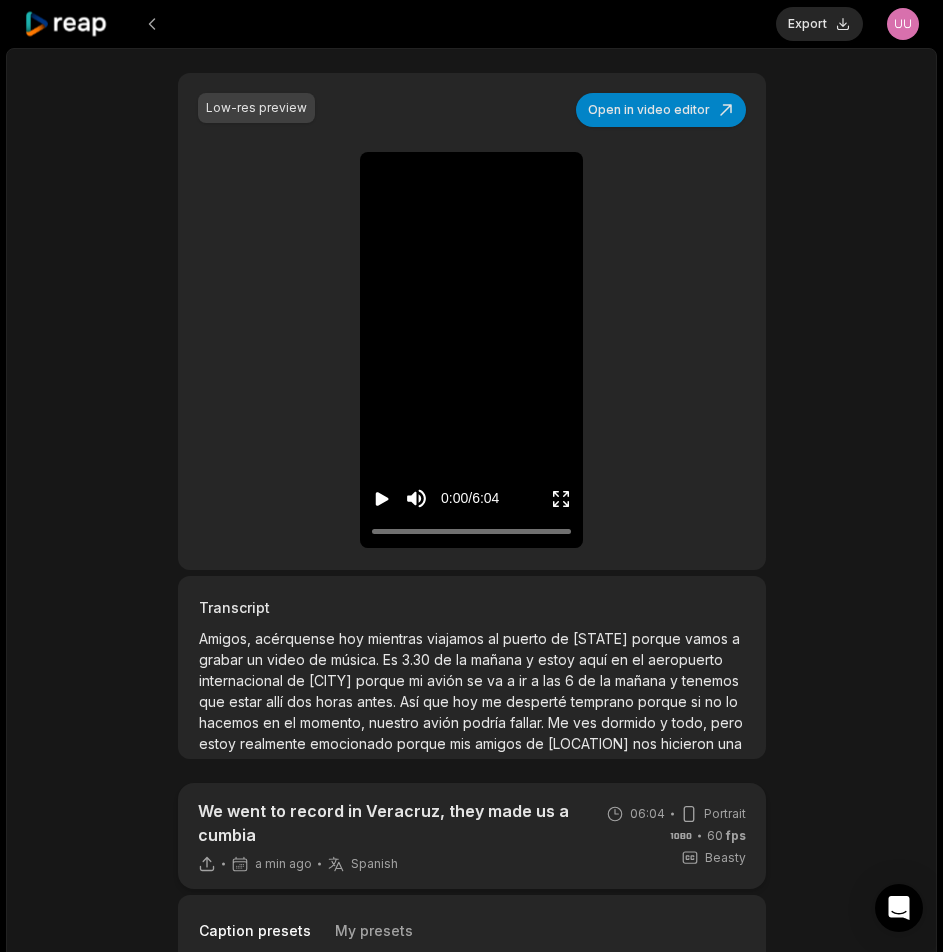 scroll, scrollTop: 500, scrollLeft: 0, axis: vertical 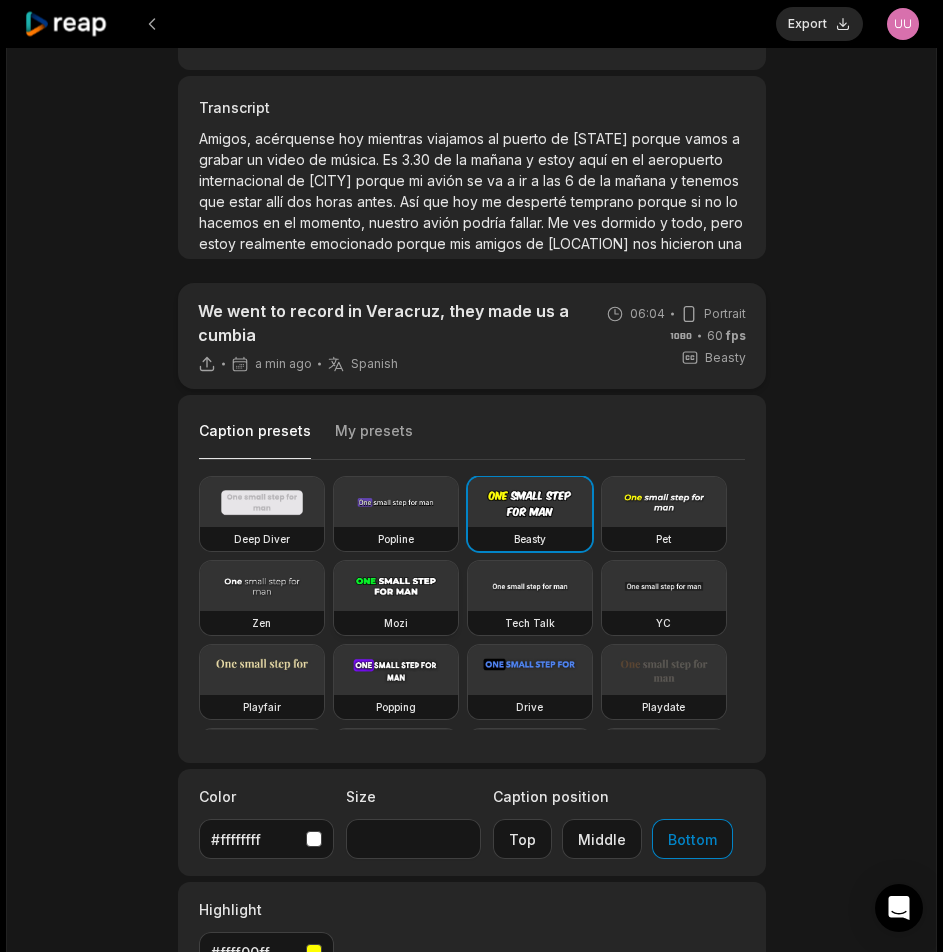 click on "Mozi" at bounding box center (396, 623) 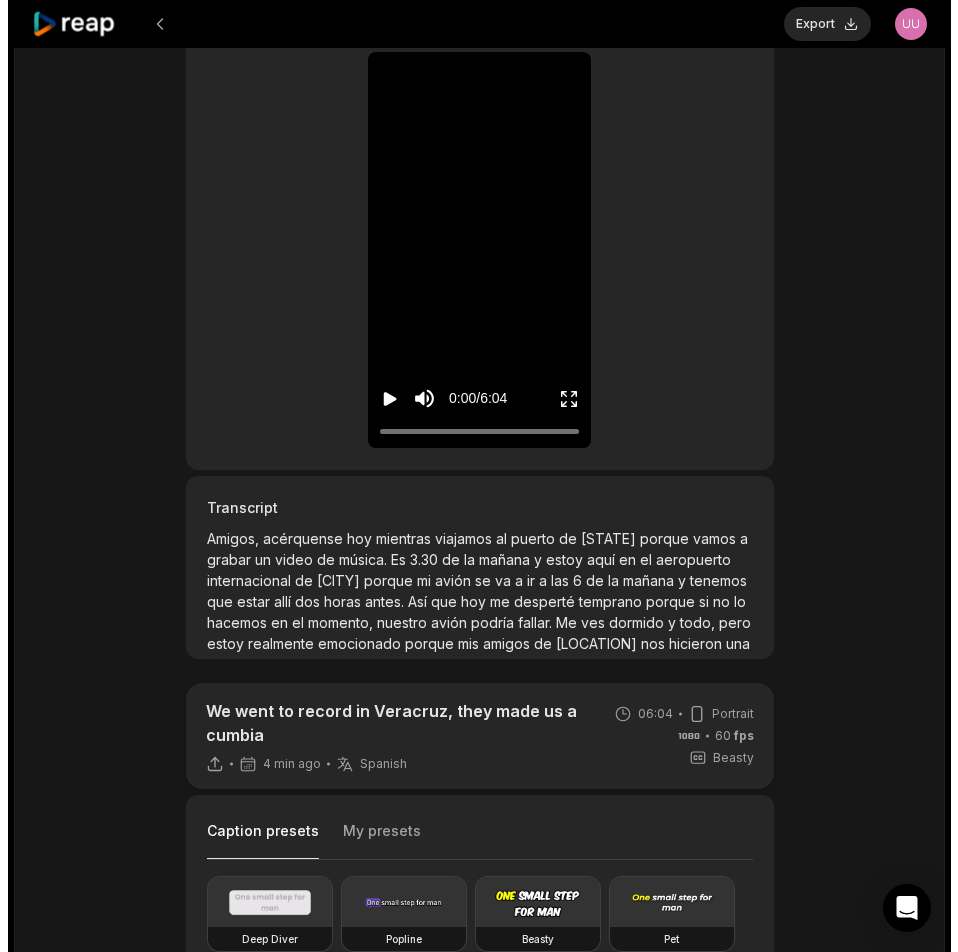 scroll, scrollTop: 0, scrollLeft: 0, axis: both 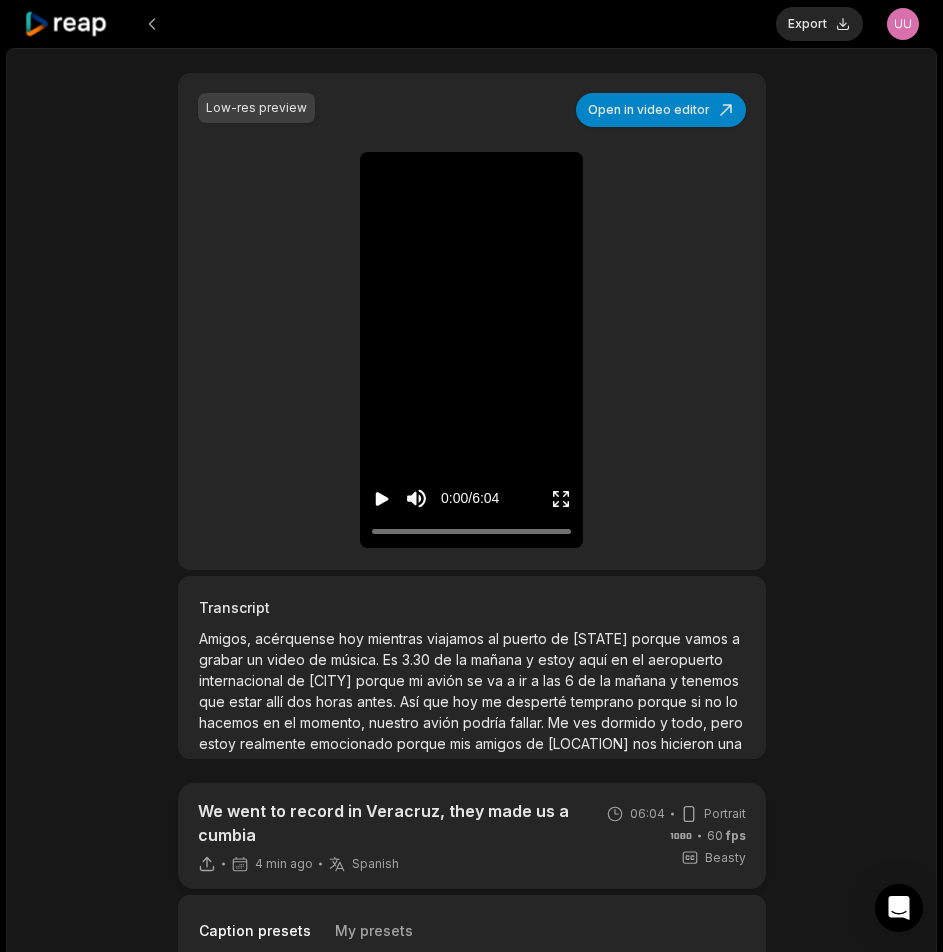 click on "Export" at bounding box center [819, 24] 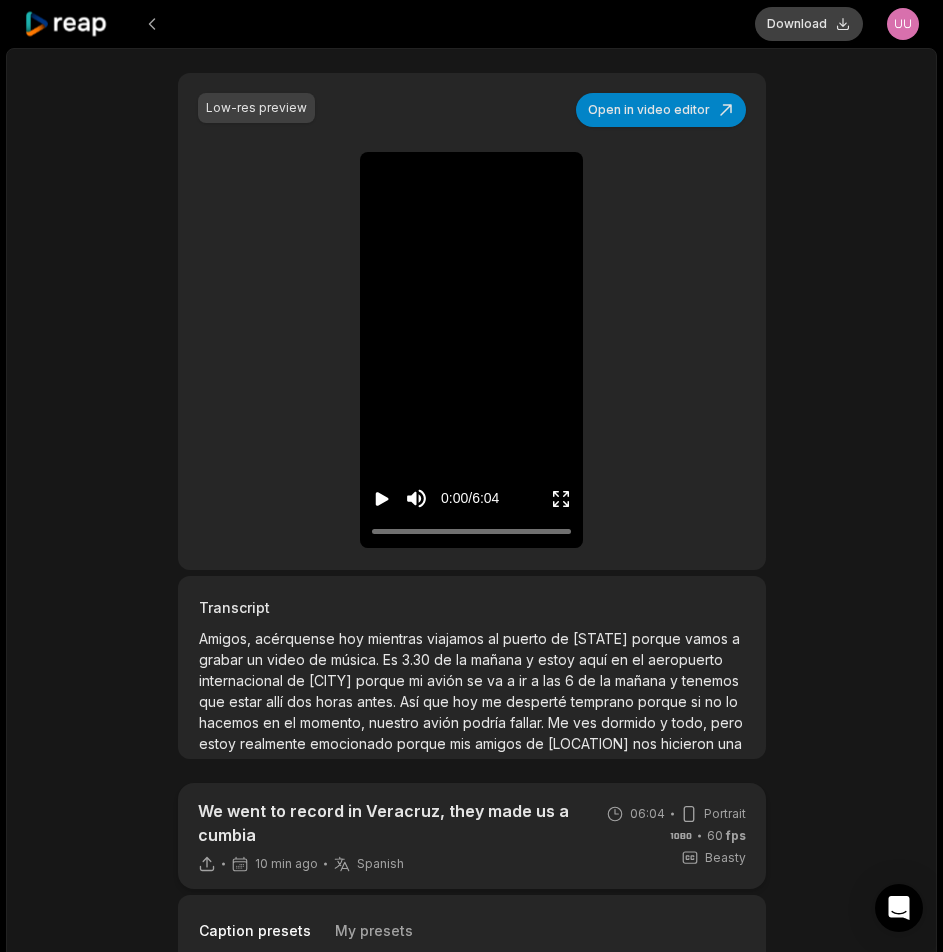 click on "Download" at bounding box center [809, 24] 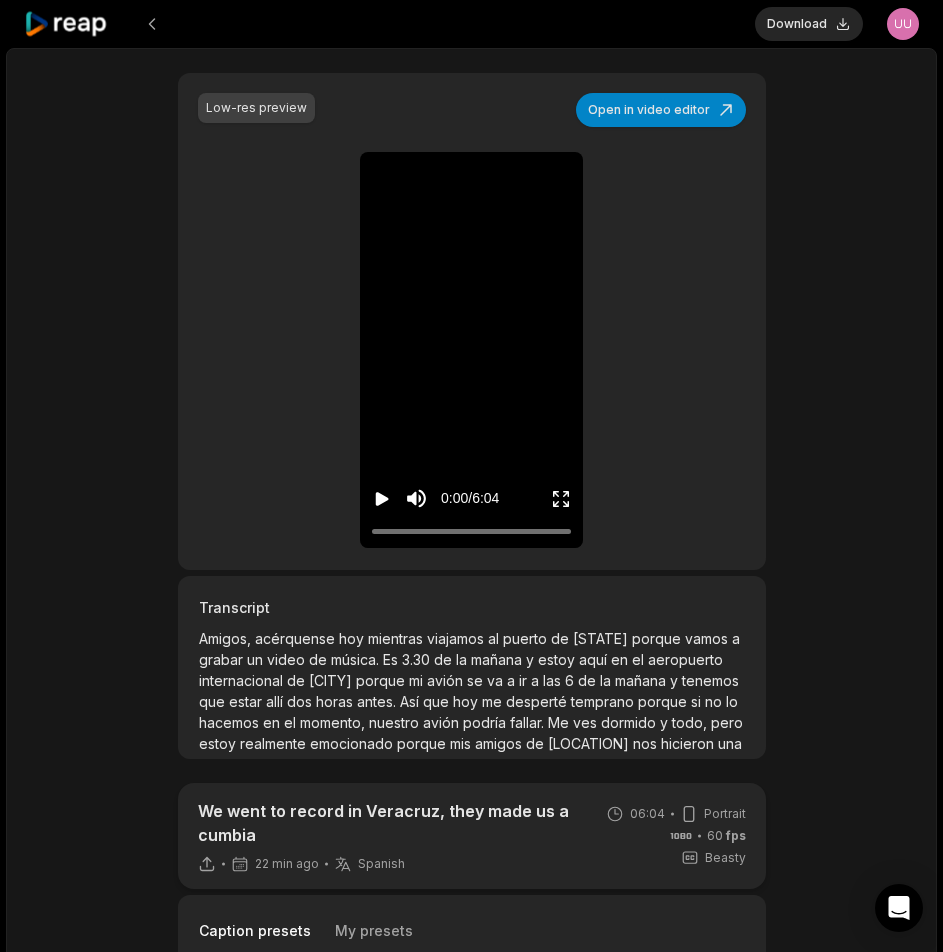 click 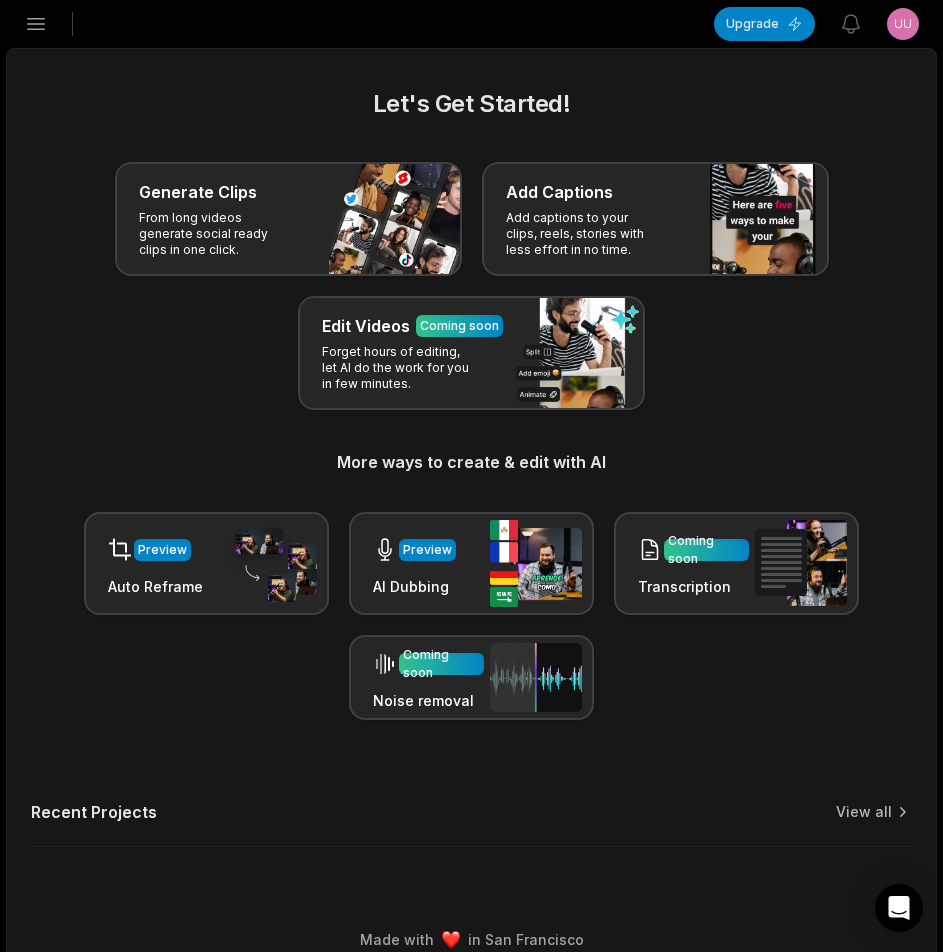 click 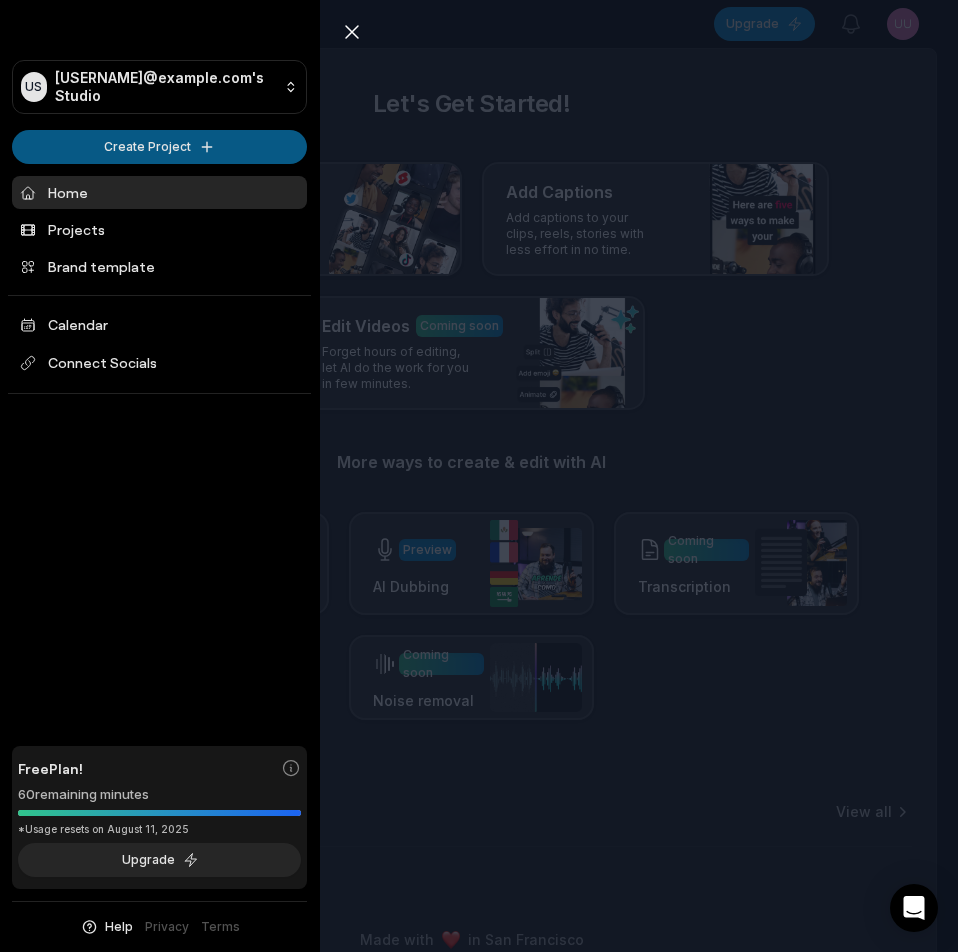 click on "US Uujhhk@telegmail.com's Studio Create Project Home Projects Brand template Calendar Connect Socials Free  Plan! 60  remaining minutes *Usage resets on August 11, 2025 Upgrade Help Privacy Terms Open sidebar Upgrade View notifications Open user menu   Let's Get Started! Generate Clips From long videos generate social ready clips in one click. Add Captions Add captions to your clips, reels, stories with less effort in no time. Edit Videos Coming soon Forget hours of editing, let AI do the work for you in few minutes. More ways to create & edit with AI Preview Auto Reframe Preview AI Dubbing Coming soon Transcription Coming soon Noise removal Recent Projects View all Made with   in San Francisco
Close sidebar US Uujhhk@telegmail.com's Studio Create Project Home Projects Brand template Calendar Connect Socials Free  Plan! 60  remaining minutes *Usage resets on August 11, 2025 Upgrade Help Privacy Terms" at bounding box center [479, 476] 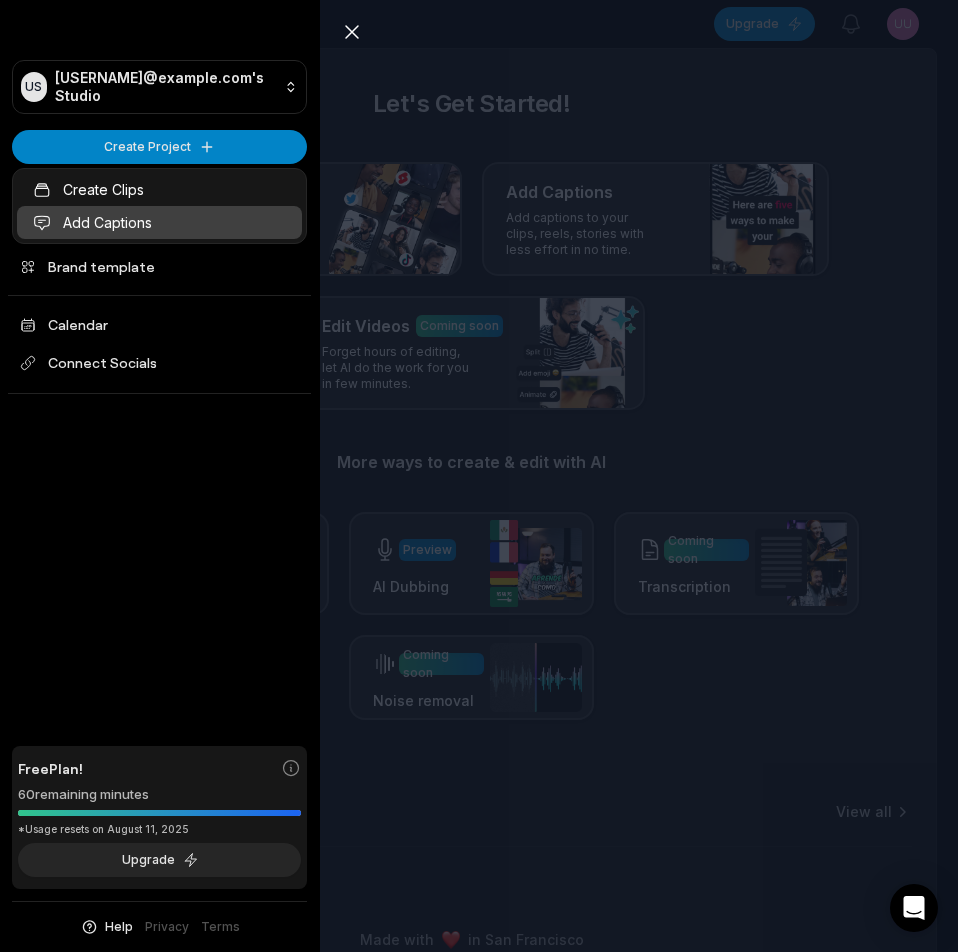 click on "Add Captions" at bounding box center (159, 222) 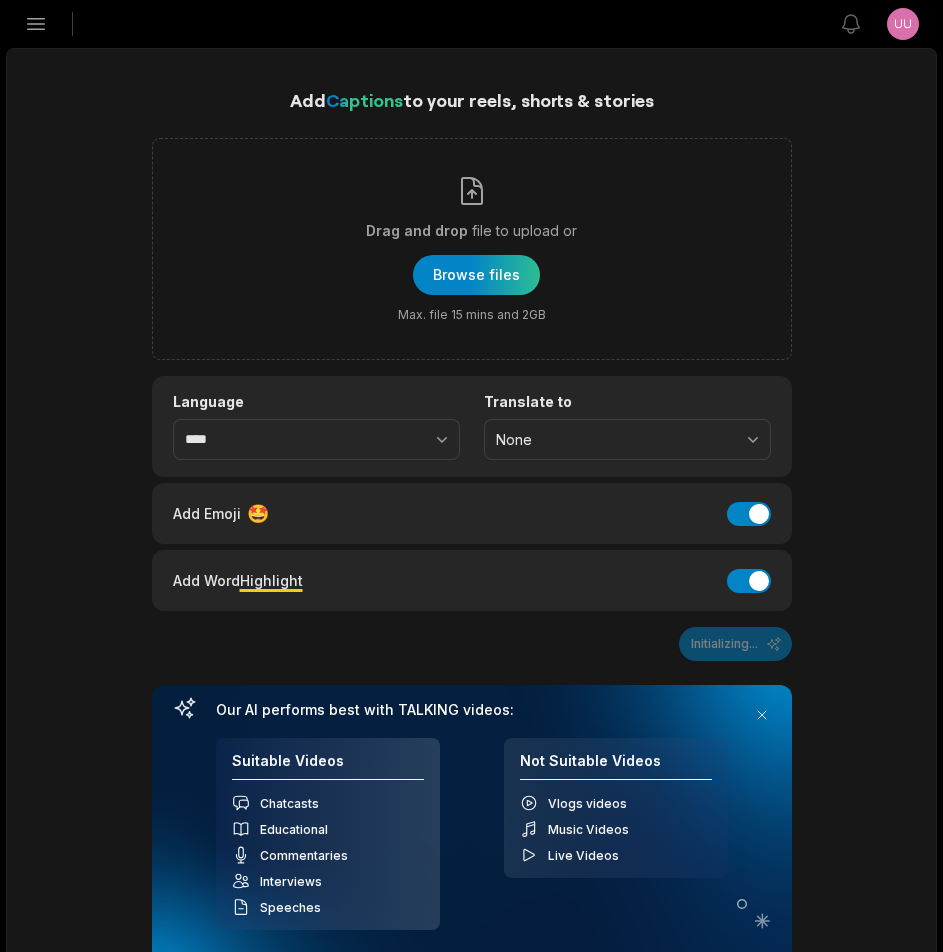 scroll, scrollTop: 0, scrollLeft: 0, axis: both 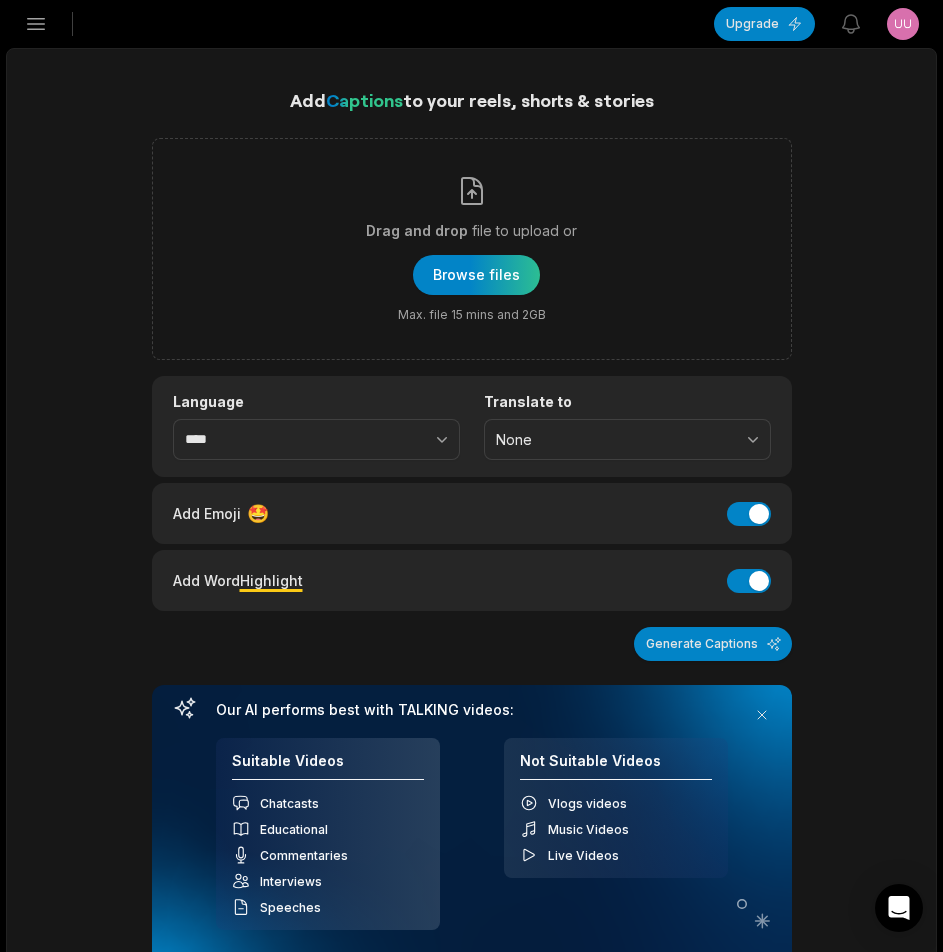 click on "Caption 06:04 We went to record in [LOCATION], they made us a cumbia Open options 22 minutes ago" at bounding box center (471, 731) 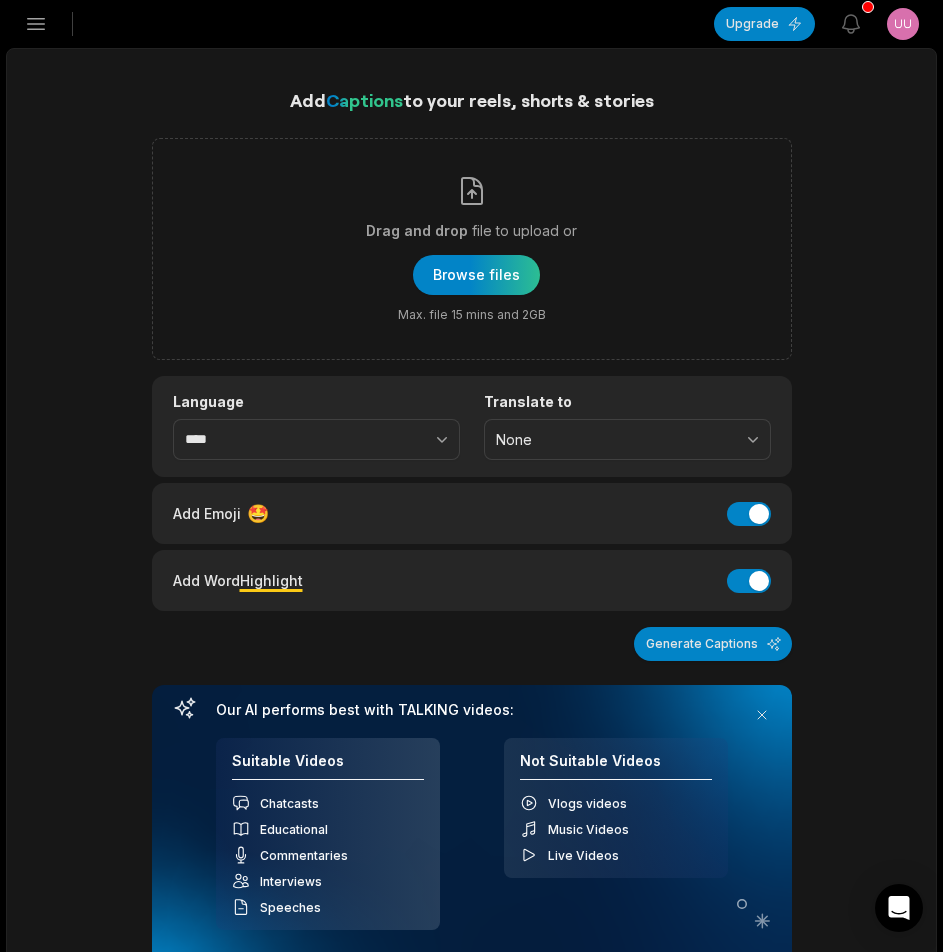 click on "Caption 06:04 We went to record in [LOCATION], they made us a cumbia Open options 22 minutes ago" at bounding box center [471, 731] 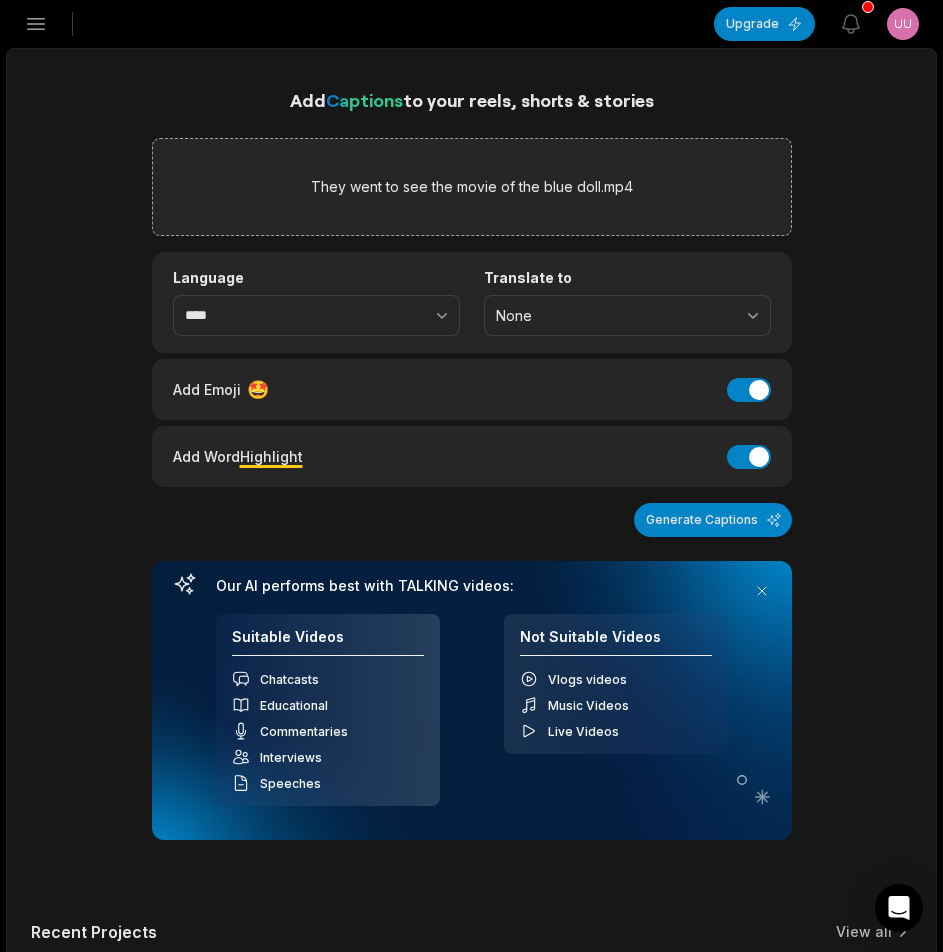 click on "They went to see the movie of the blue doll.mp4 Language **** Translate to None Add Emoji 🤩 Add Emoji Add Word Highlight Add Word Highlight Generate Captions Your browser does not support mp4 format. Our AI performs best with TALKING videos: Suitable Videos Chatcasts Educational Commentaries Interviews Speeches Not Suitable Videos Vlogs videos Music Videos Live Videos Recent Projects View all Caption 06:04 We went to record in [LOCATION], they made us a cumbia Open options 22 minutes ago" at bounding box center [471, 669] 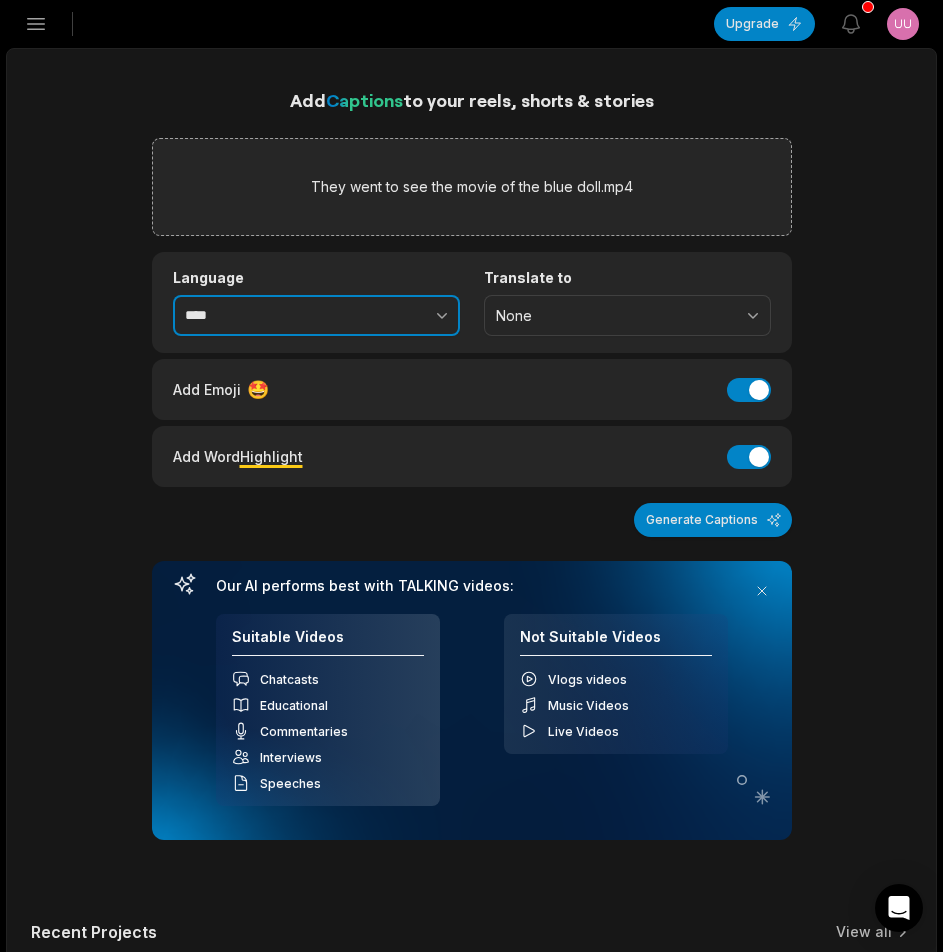 click at bounding box center (398, 316) 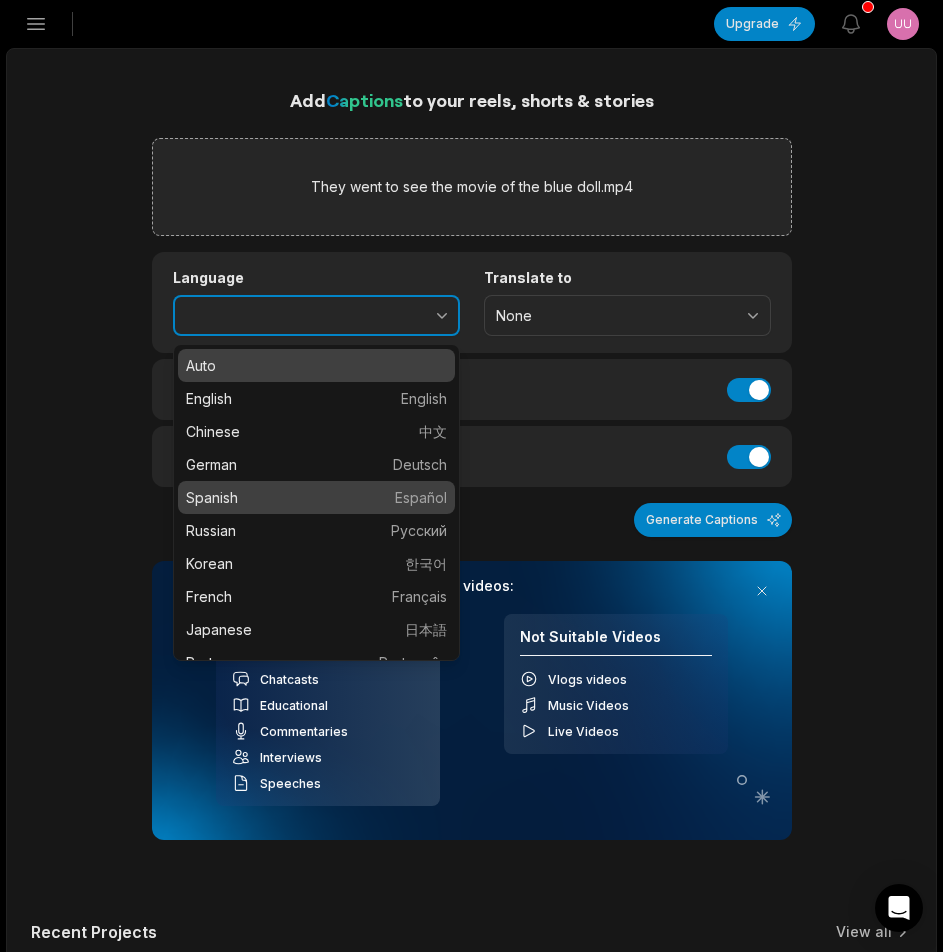type on "*******" 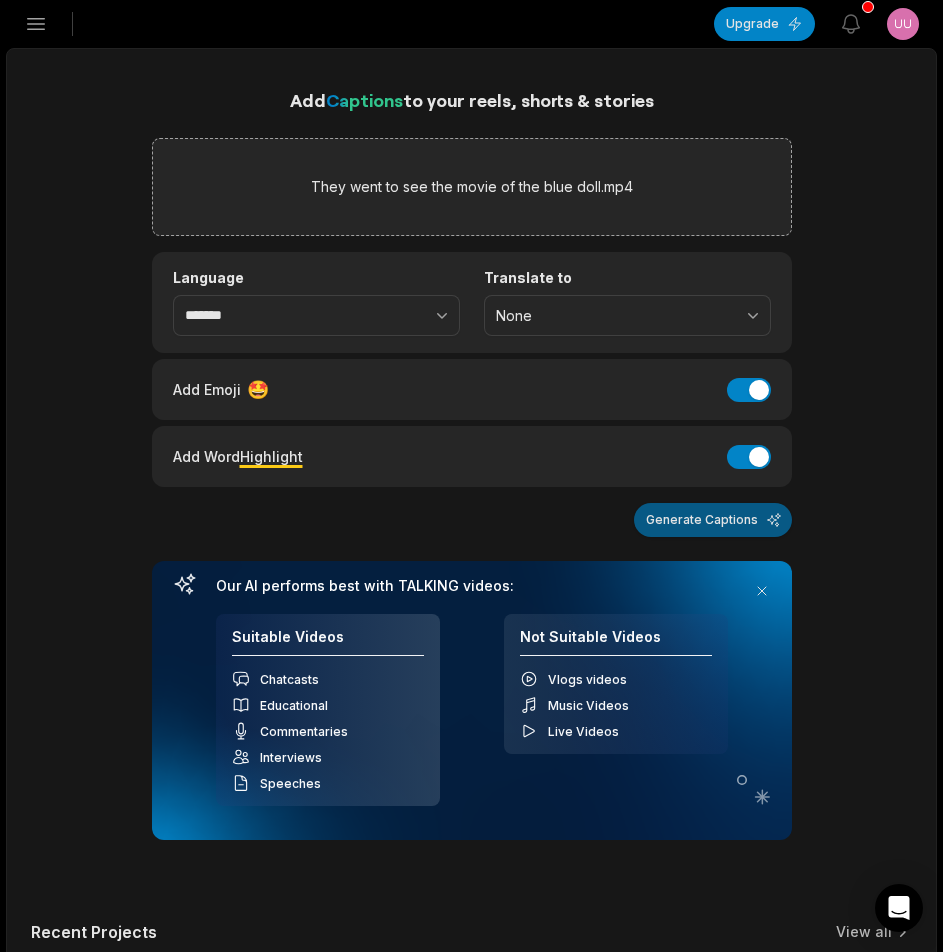 click on "Generate Captions" at bounding box center (713, 520) 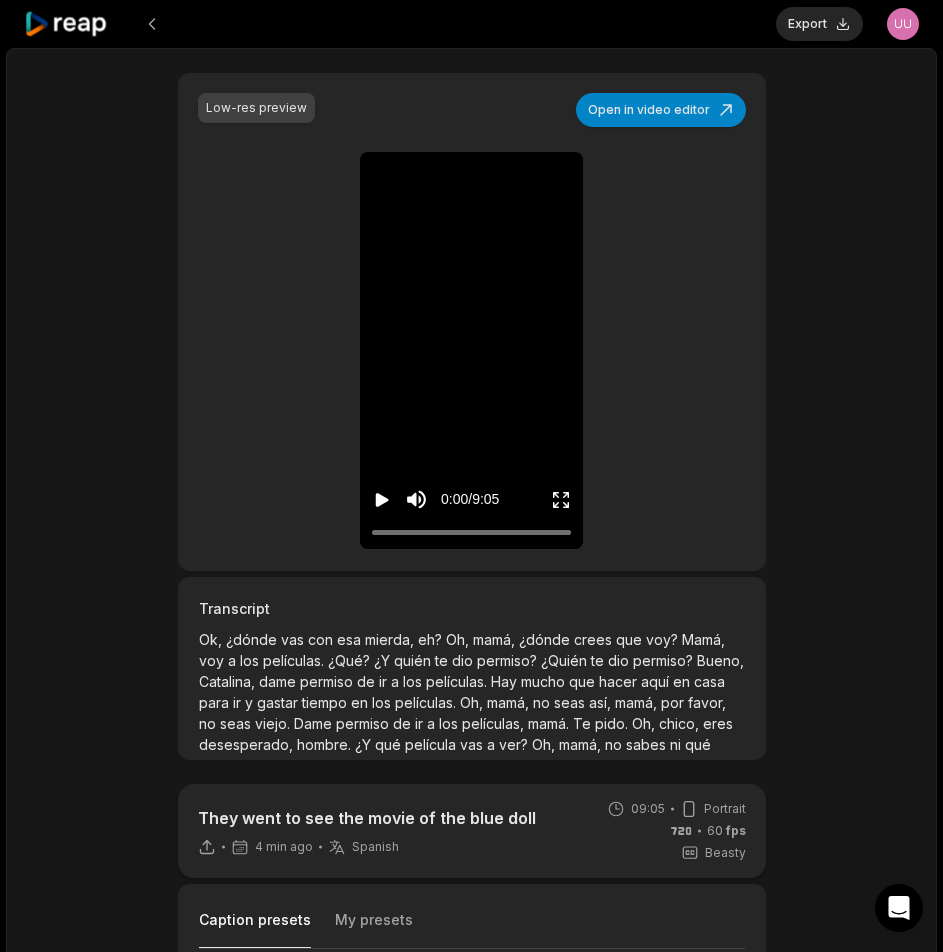 click on "Ok, Ok, ¿dónde vas con esa mierda, eh? Oh, mamá, ¿dónde crees que voy? Mamá, voy a los películas ¿Qué? ¿Y quién te dio permiso? ¿Quién te dio permiso? Bueno, Catalina, dame permiso de ir a los películas Hay mucho que hacer aquí en" at bounding box center [471, 865] 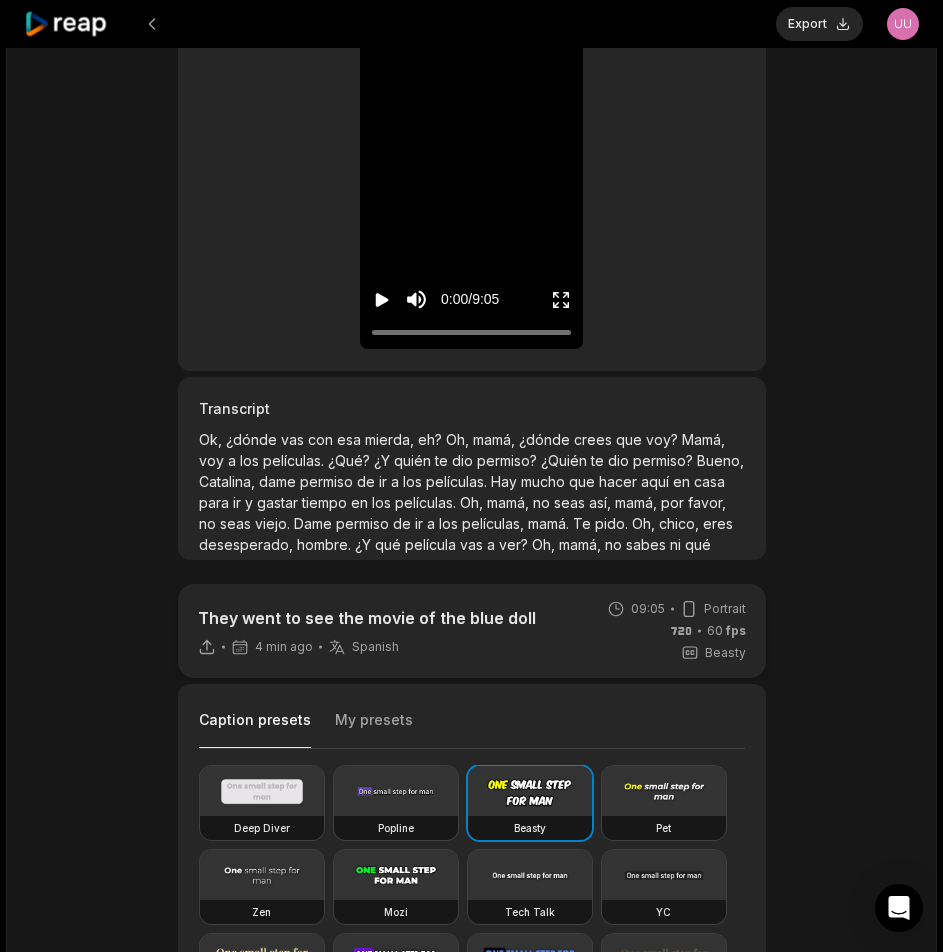 scroll, scrollTop: 300, scrollLeft: 0, axis: vertical 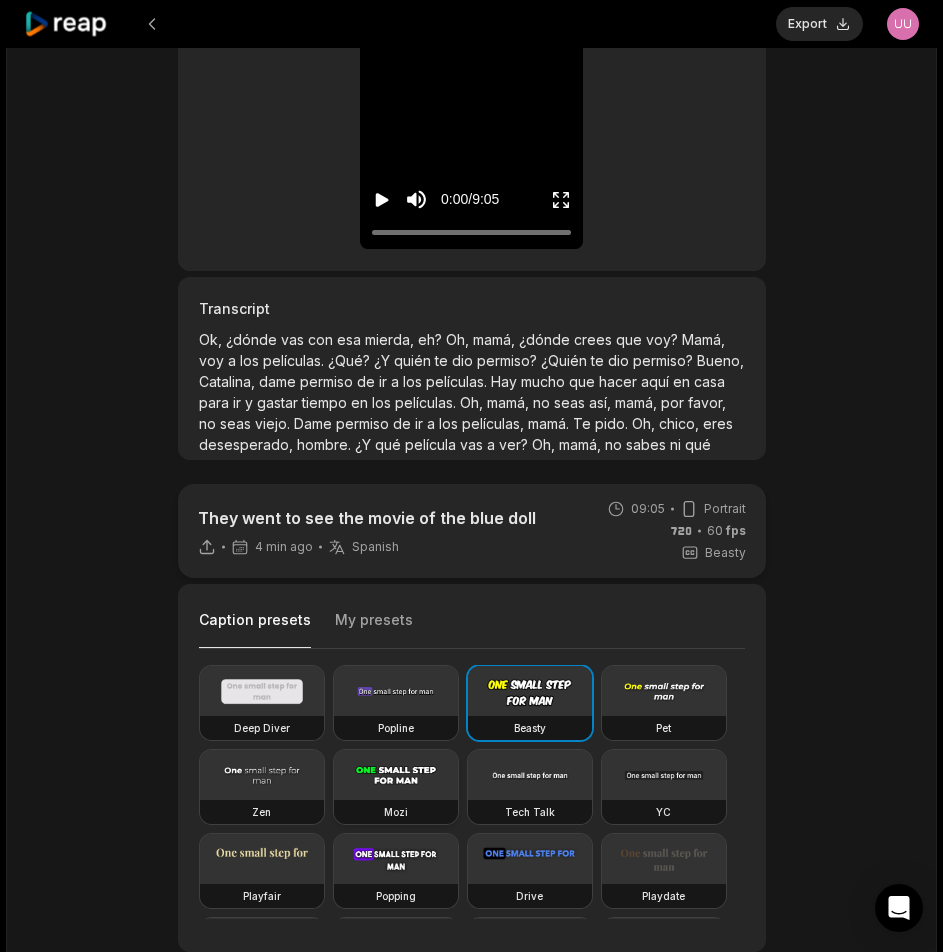 click at bounding box center (396, 775) 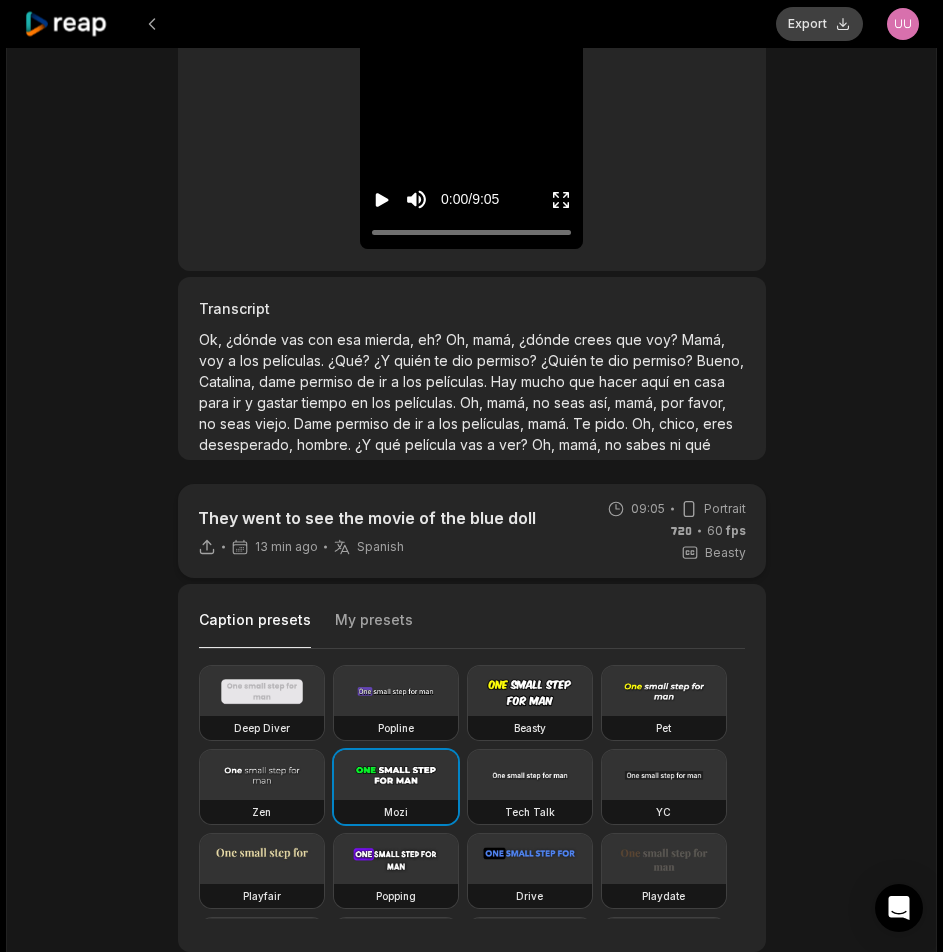 click on "Export" at bounding box center [819, 24] 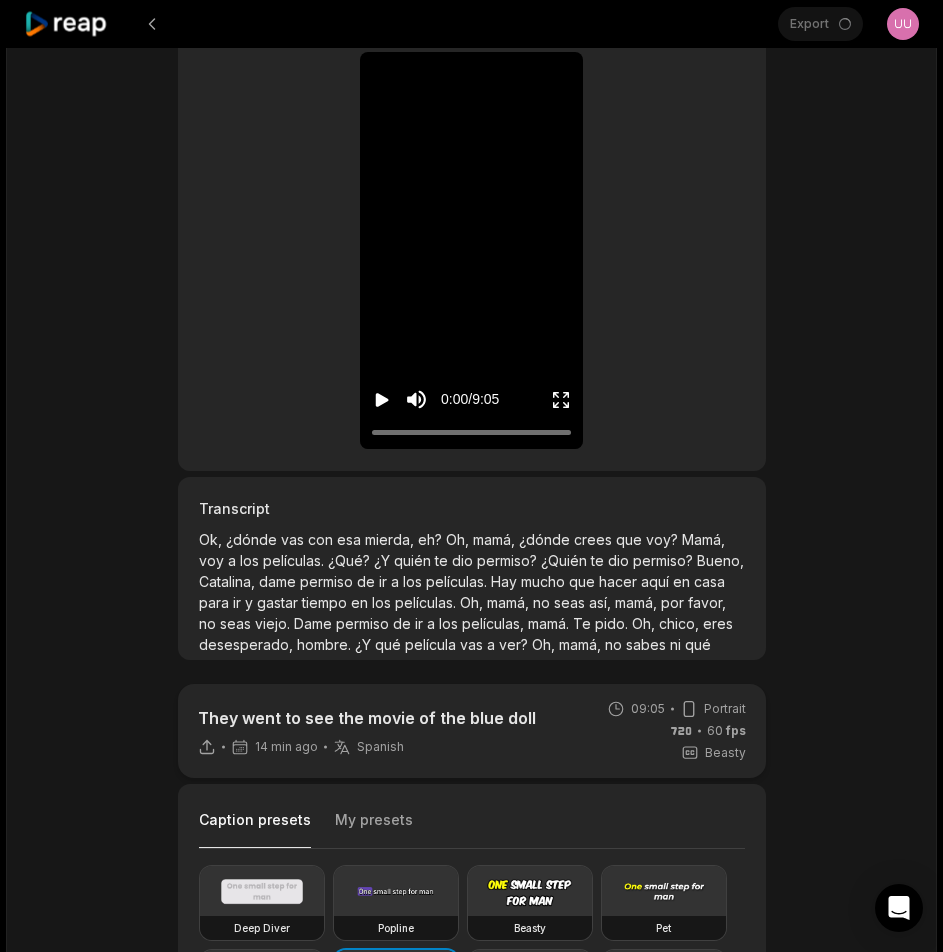 scroll, scrollTop: 0, scrollLeft: 0, axis: both 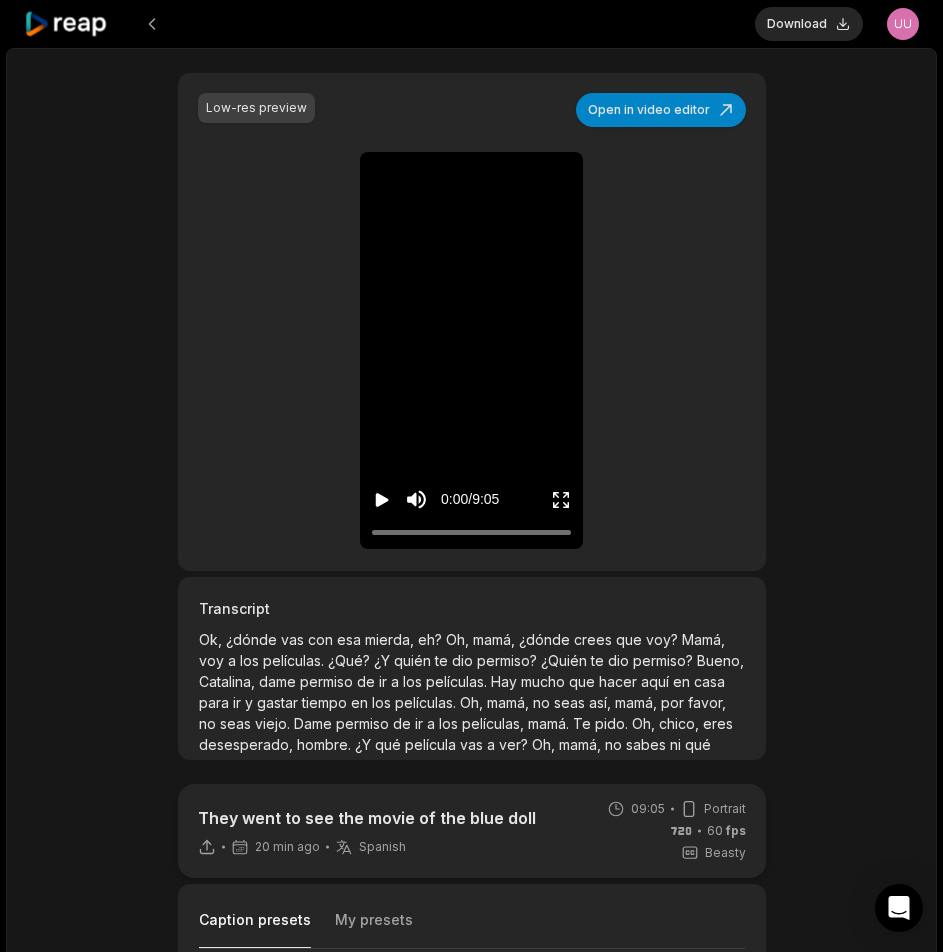 drag, startPoint x: 824, startPoint y: 268, endPoint x: 823, endPoint y: 232, distance: 36.013885 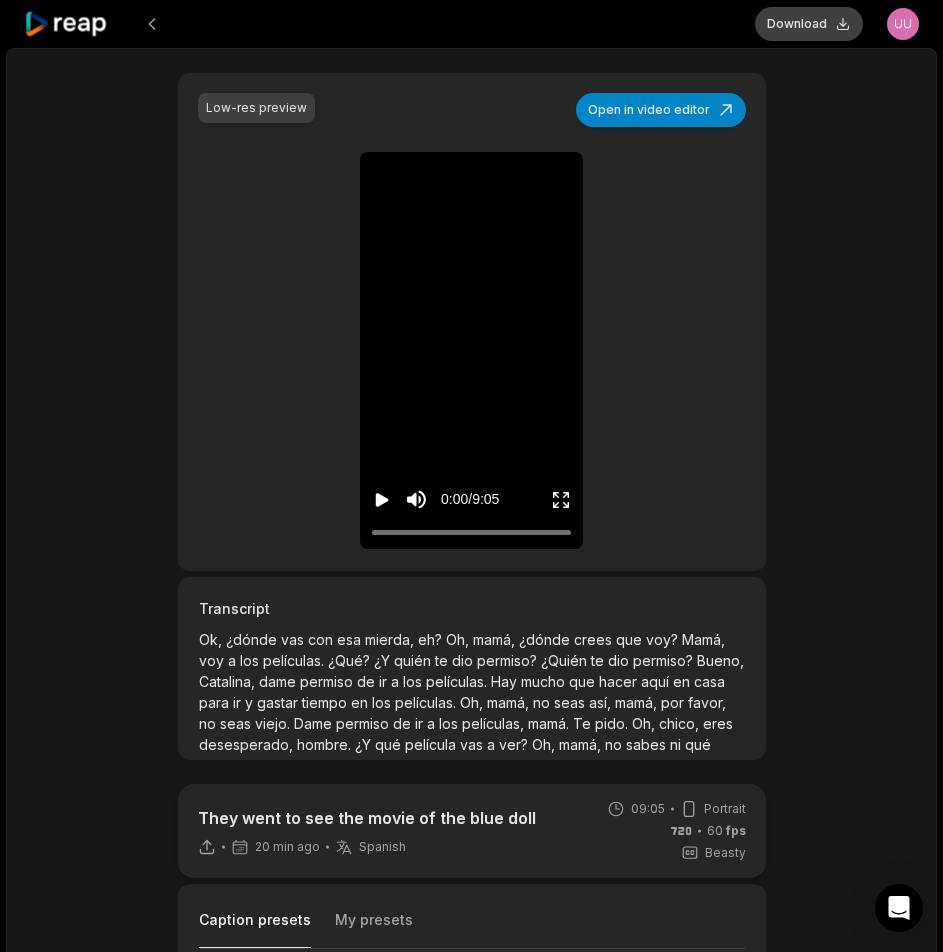 click on "Download" at bounding box center (809, 24) 